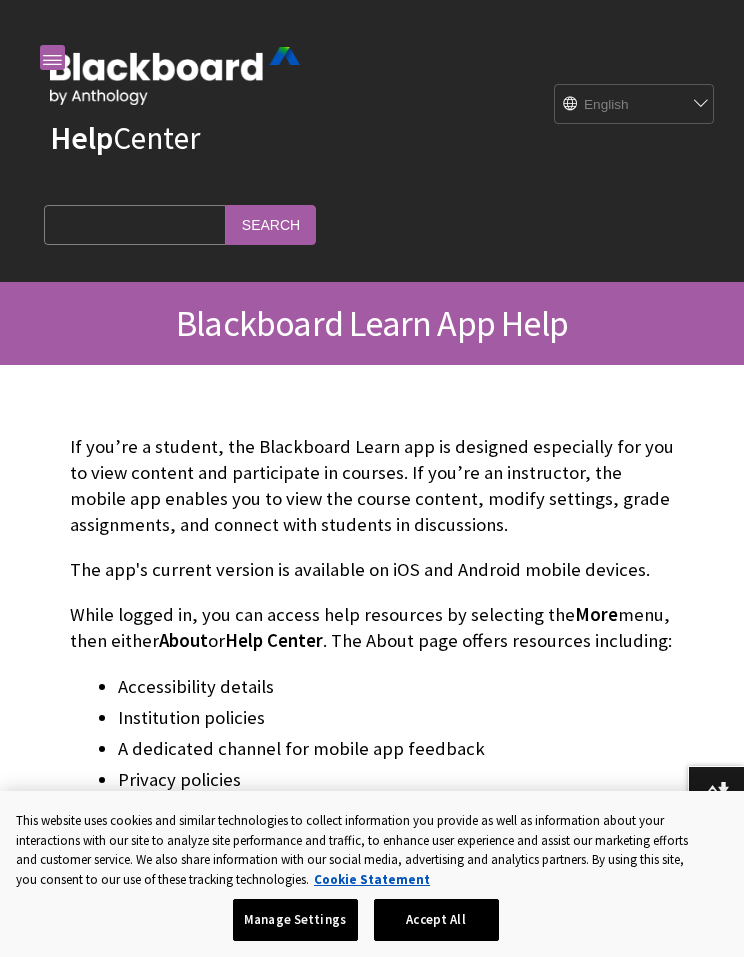 scroll, scrollTop: 0, scrollLeft: 0, axis: both 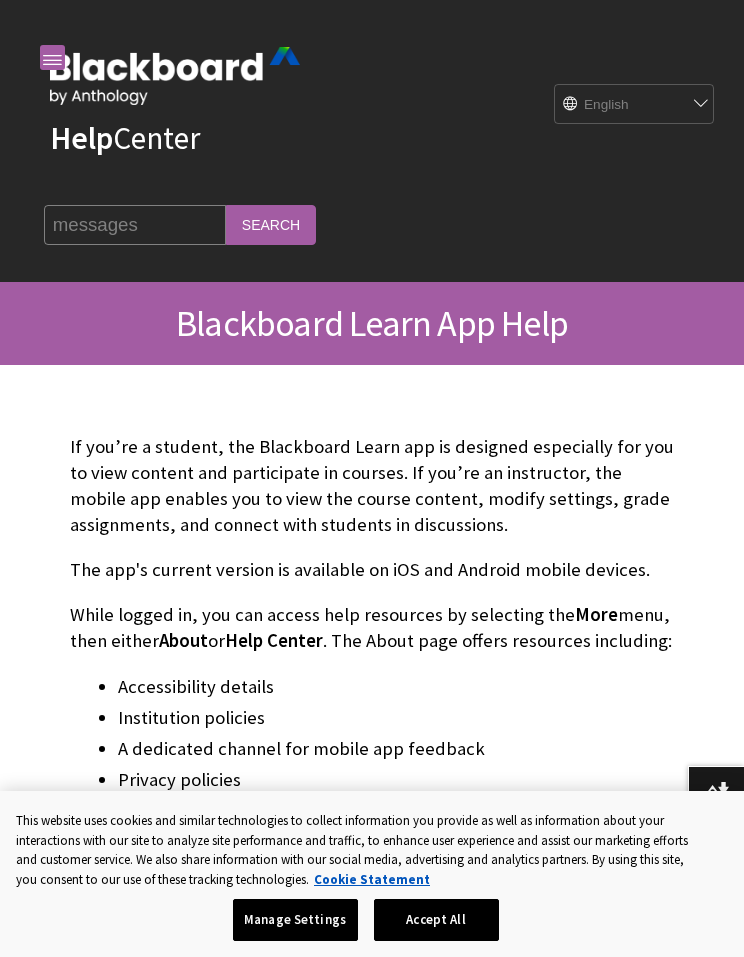 type on "messages" 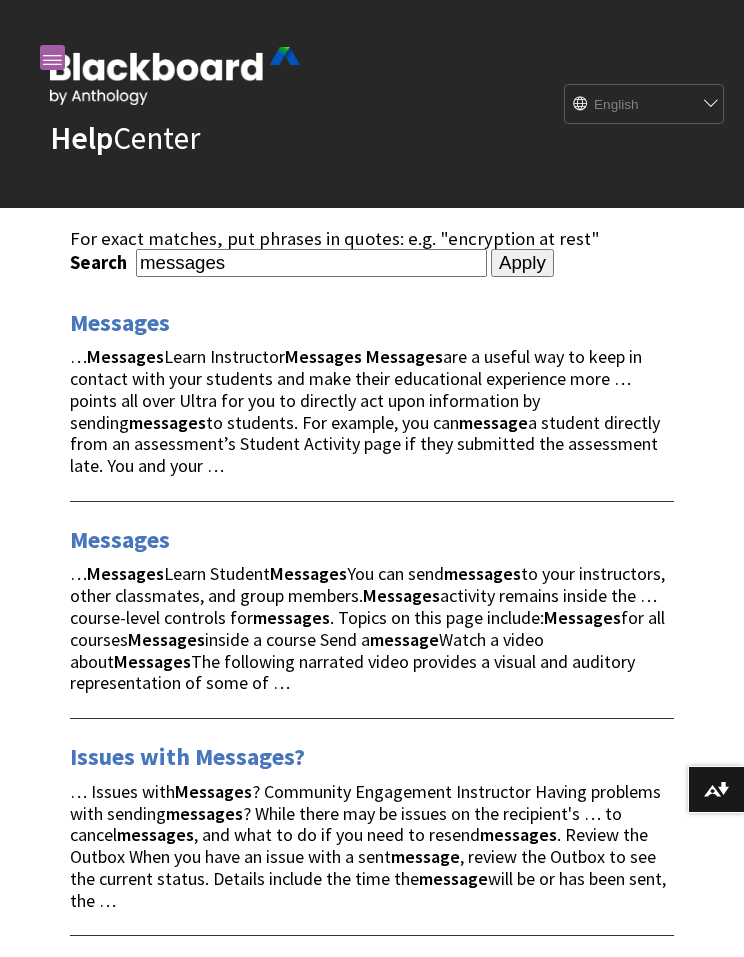 scroll, scrollTop: 0, scrollLeft: 0, axis: both 